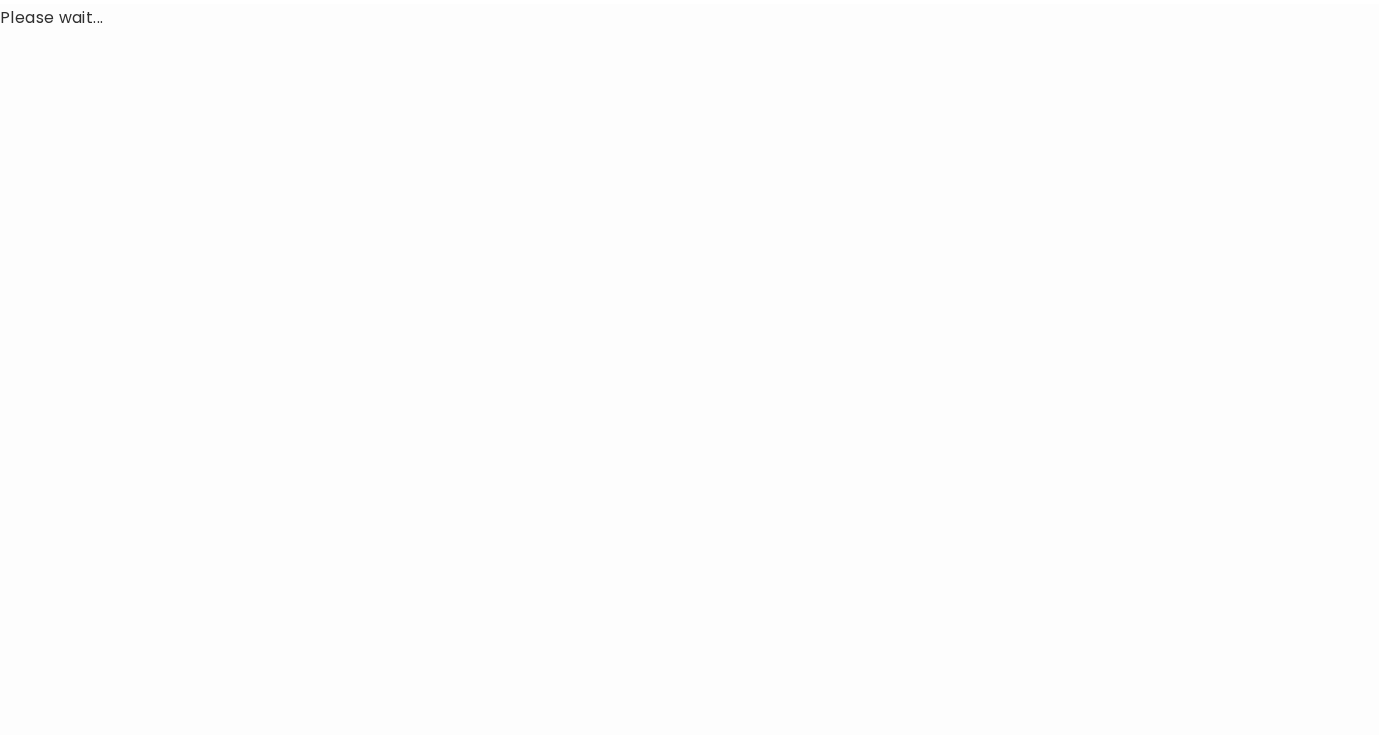scroll, scrollTop: 0, scrollLeft: 0, axis: both 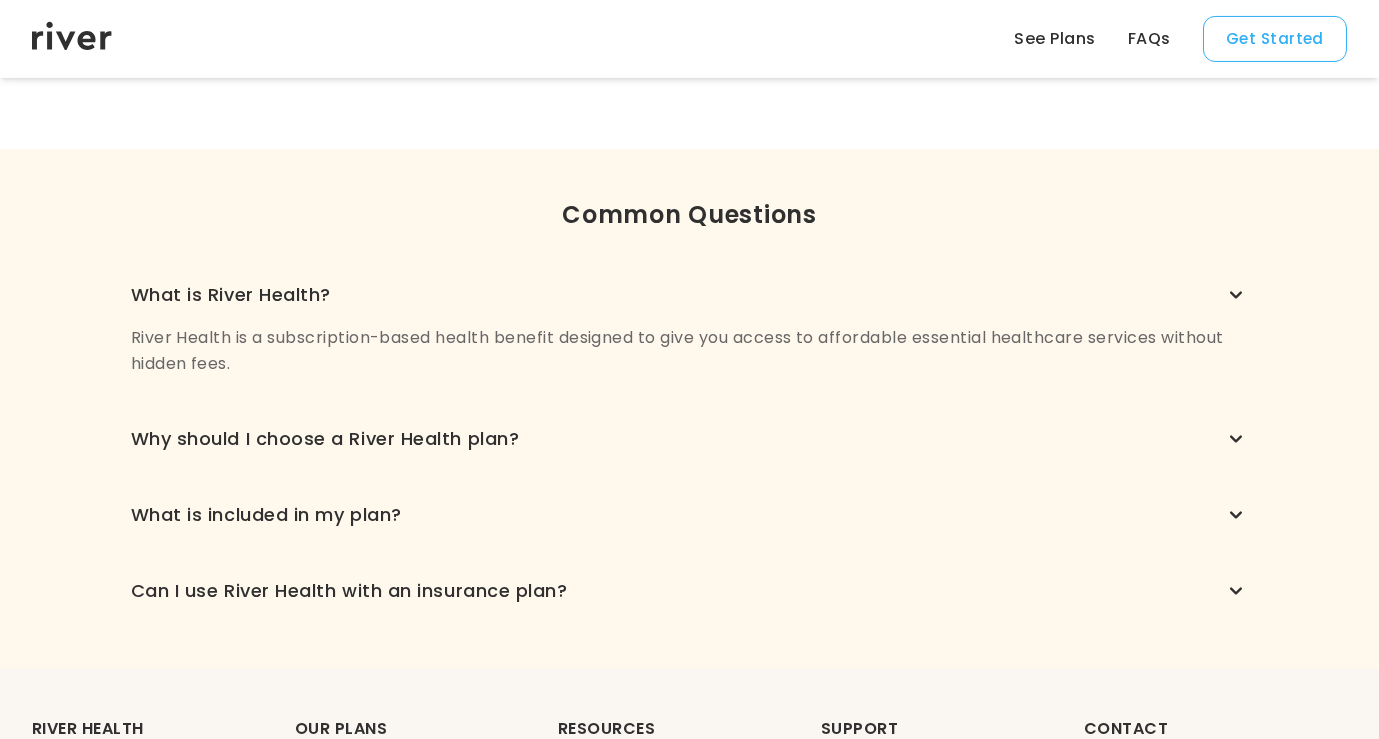 click on "River Health is a subscription-based health benefit designed to give you access to affordable essential healthcare services without hidden fees." at bounding box center [690, 351] 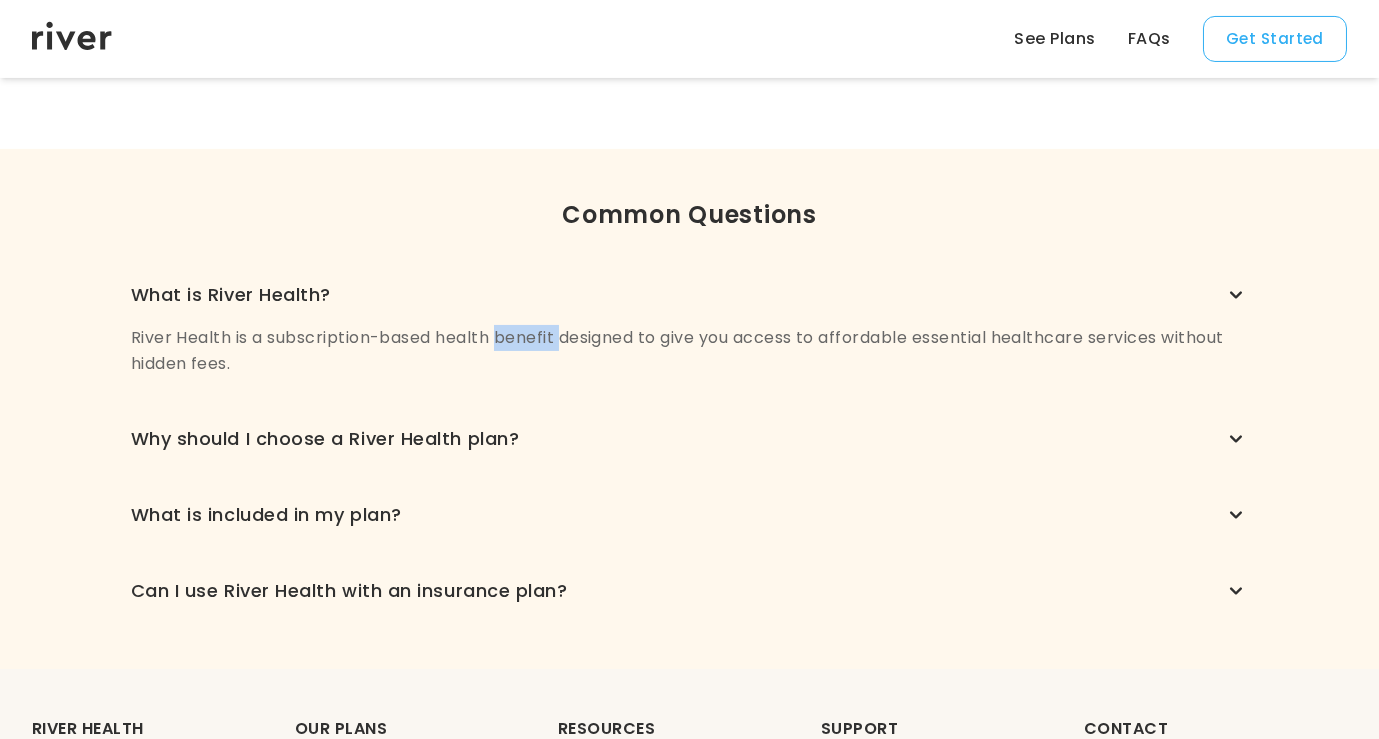 click on "River Health is a subscription-based health benefit designed to give you access to affordable essential healthcare services without hidden fees." at bounding box center [690, 351] 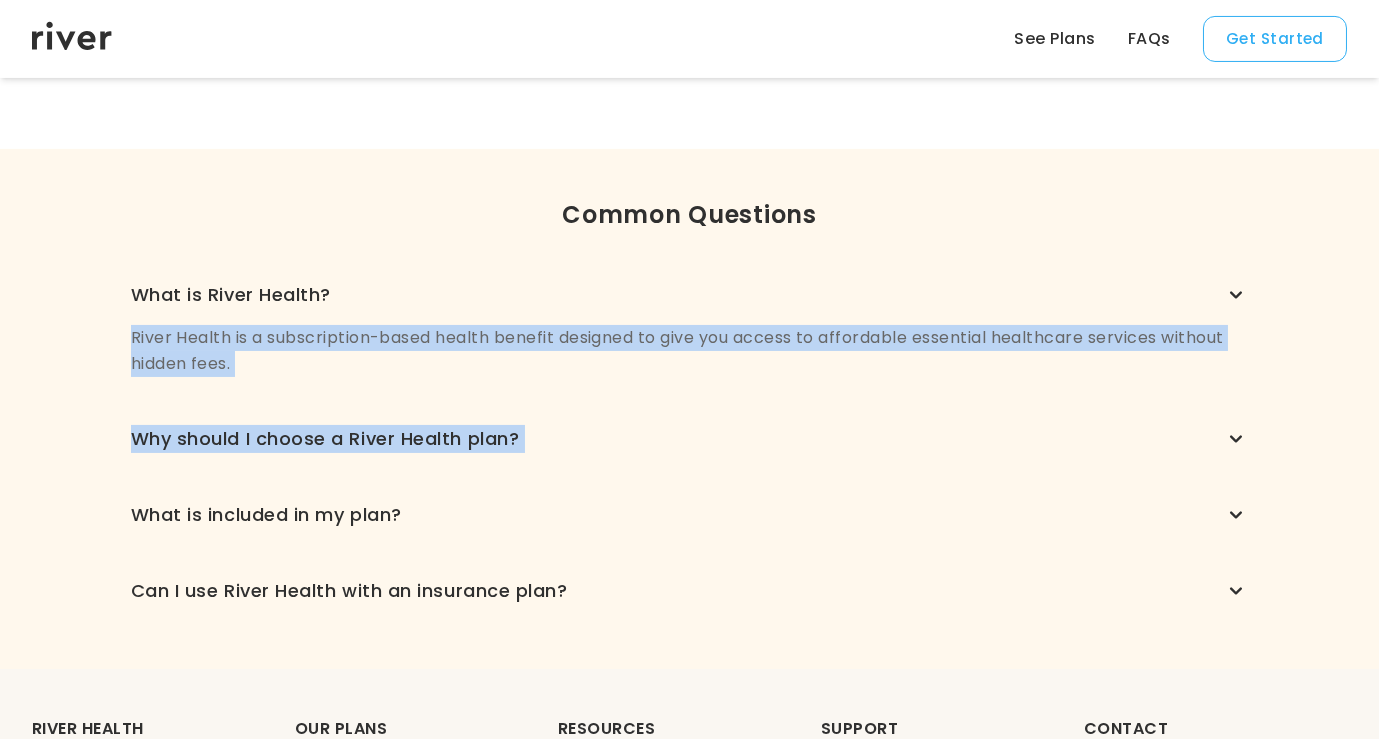 drag, startPoint x: 545, startPoint y: 344, endPoint x: 538, endPoint y: 427, distance: 83.294655 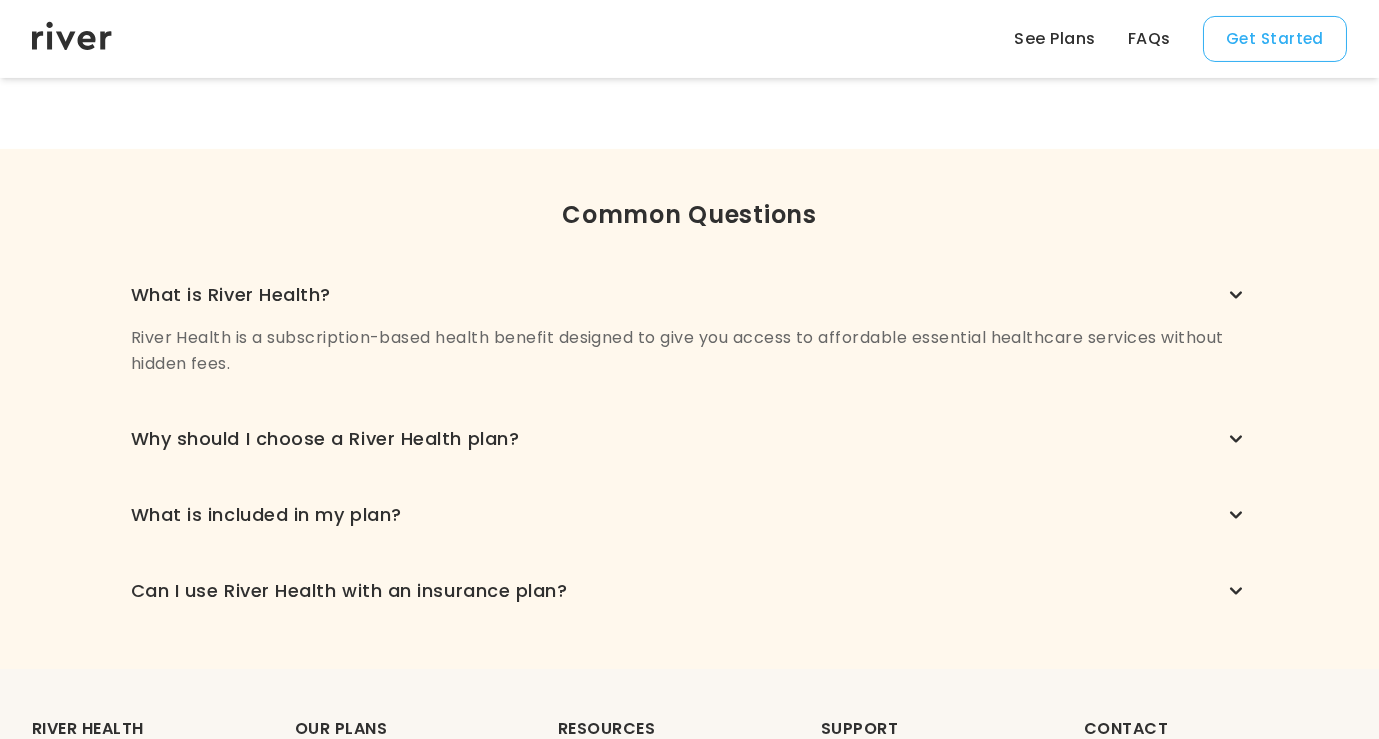 click on "Why should I choose a River Health plan?" at bounding box center [325, 439] 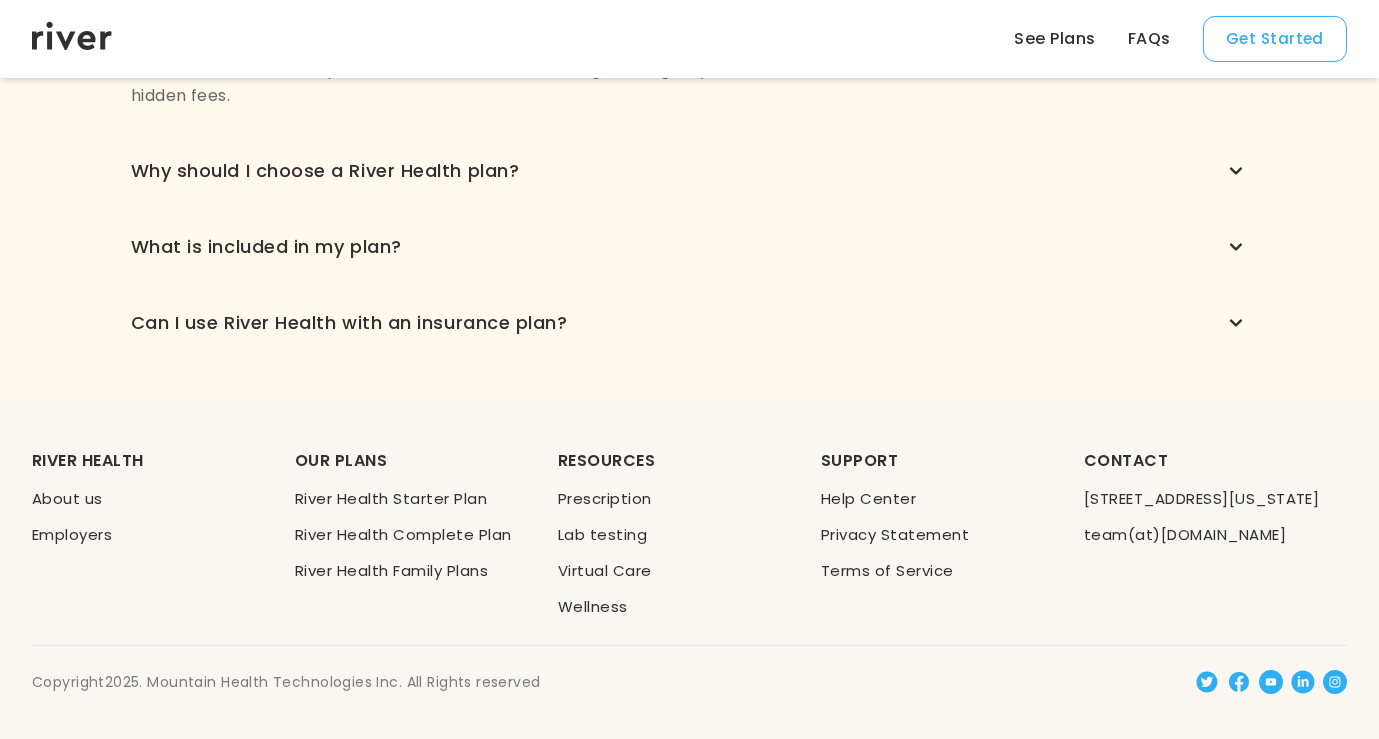 scroll, scrollTop: 1707, scrollLeft: 0, axis: vertical 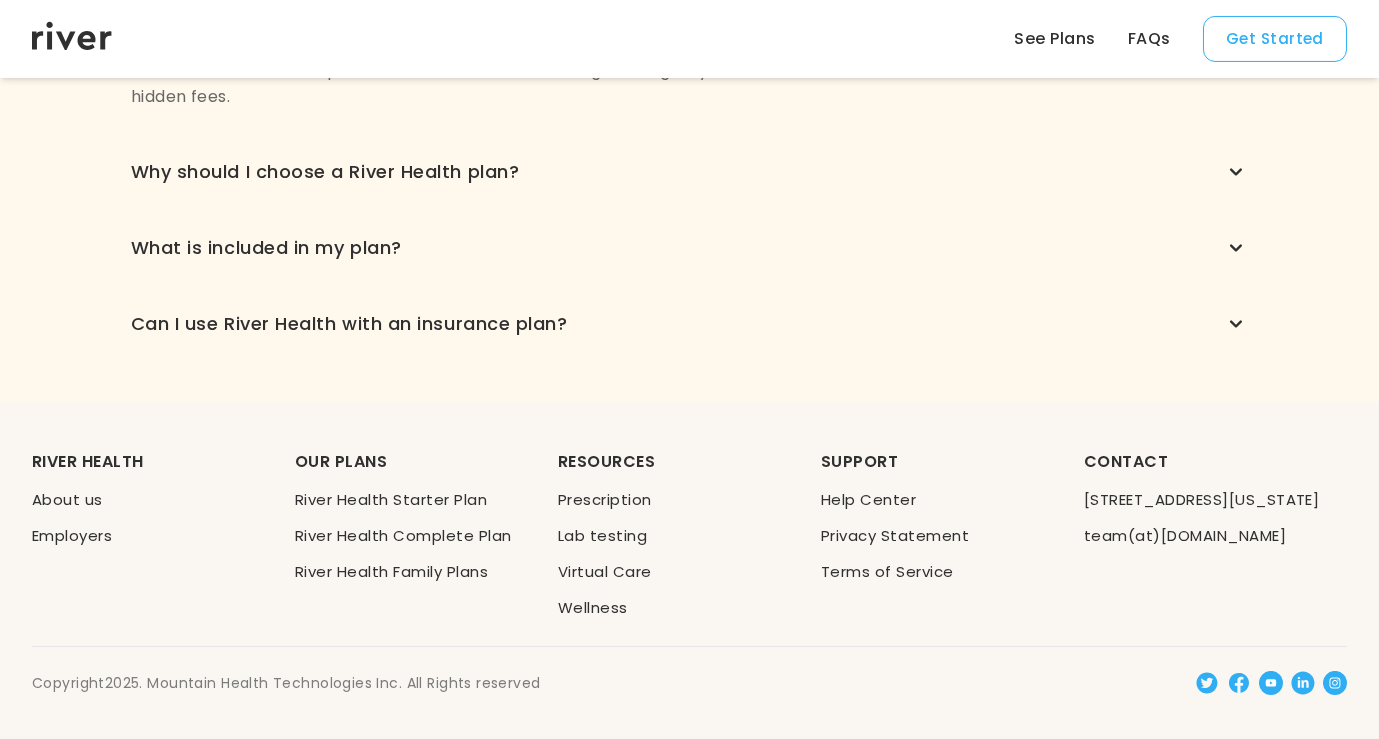click 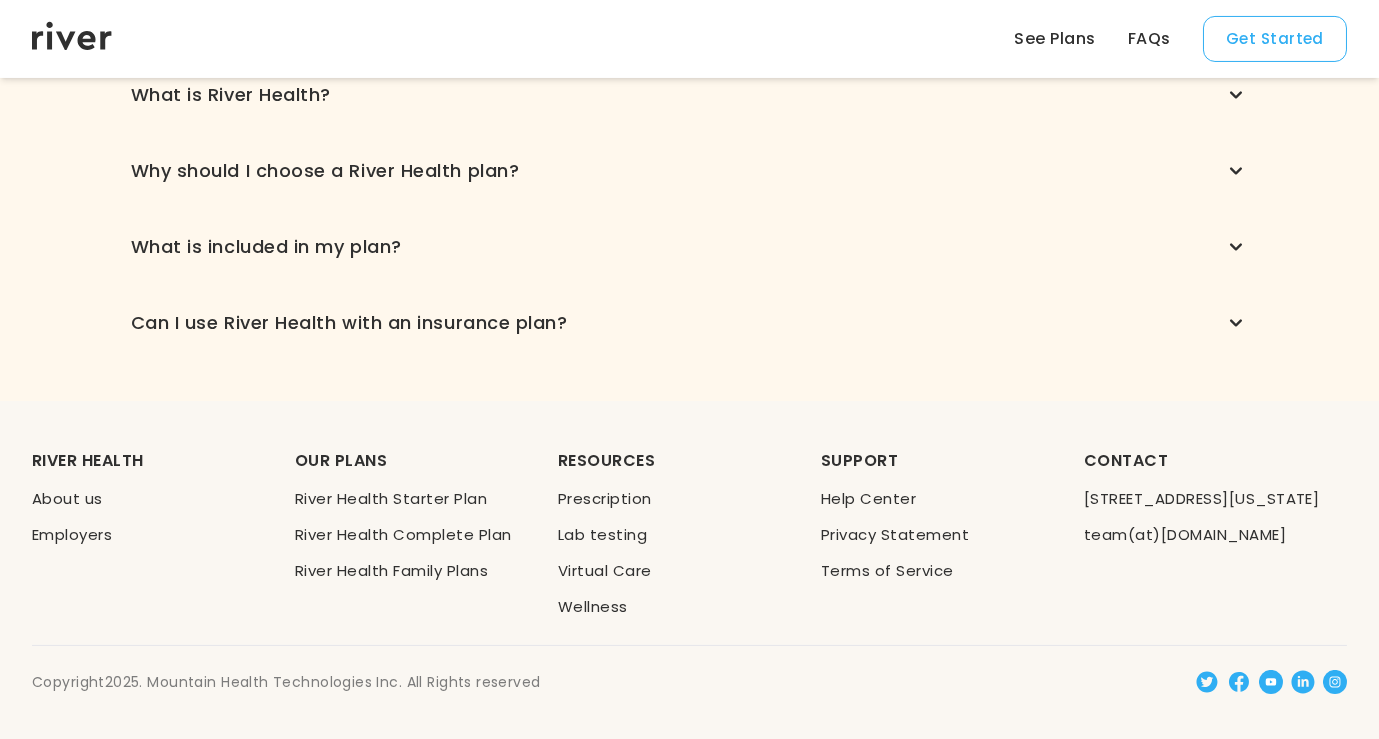 click 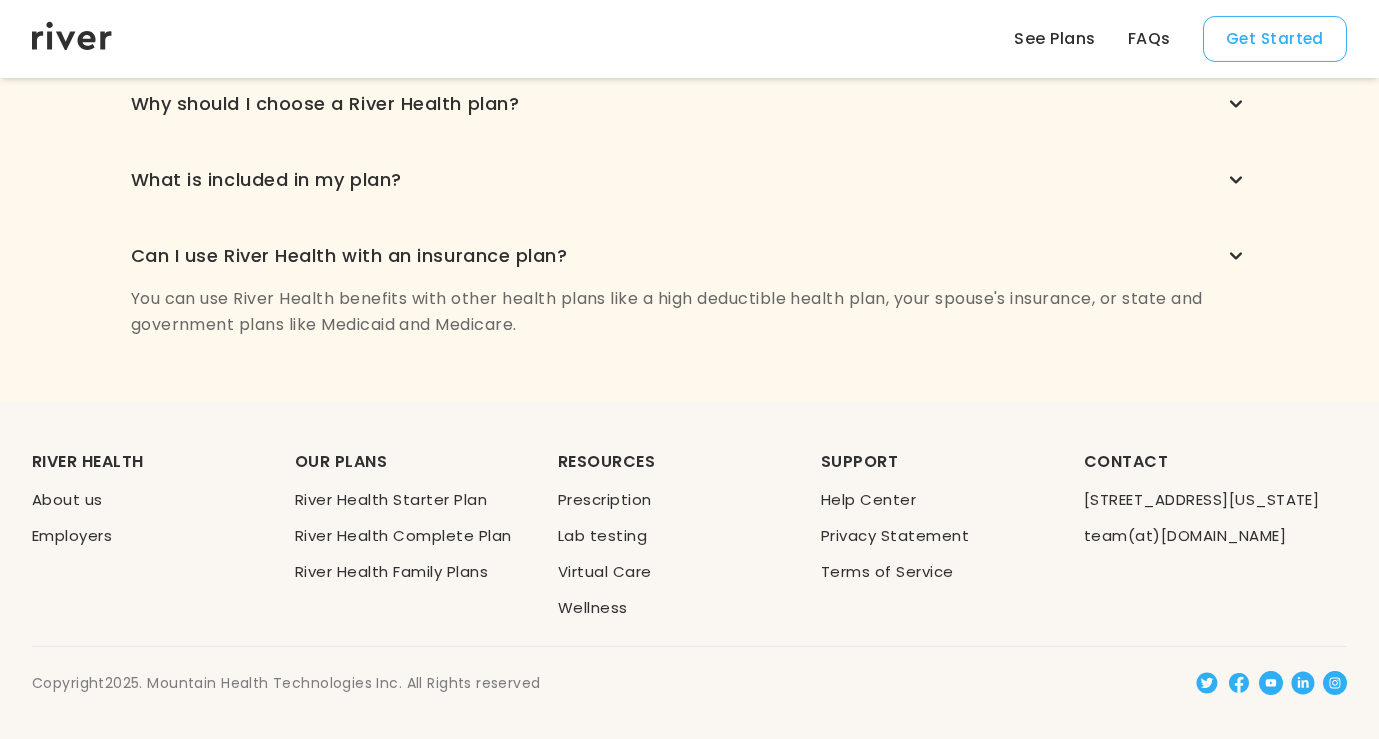 click on "You can use River Health benefits with other health plans like a high deductible health plan, your spouse's insurance, or state and government plans like Medicaid and Medicare." at bounding box center (690, 312) 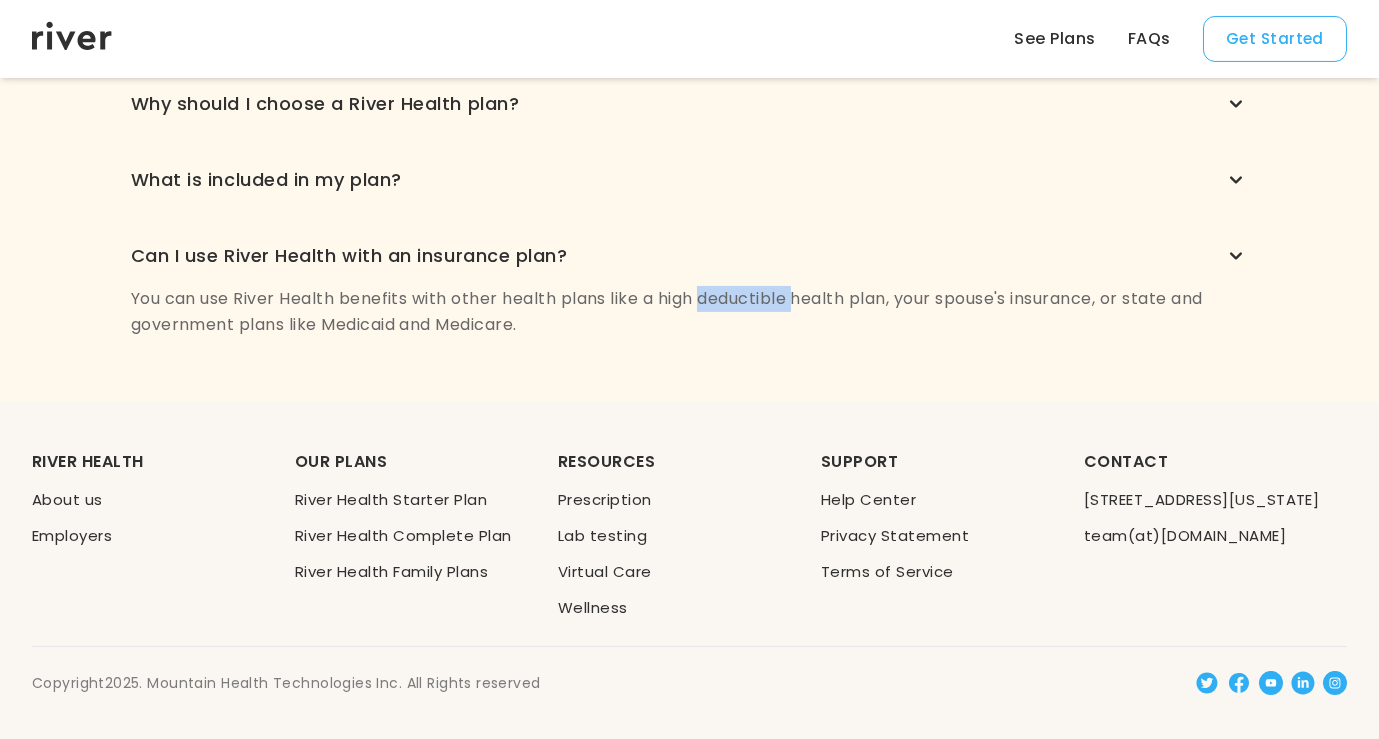 click on "You can use River Health benefits with other health plans like a high deductible health plan, your spouse's insurance, or state and government plans like Medicaid and Medicare." at bounding box center (690, 312) 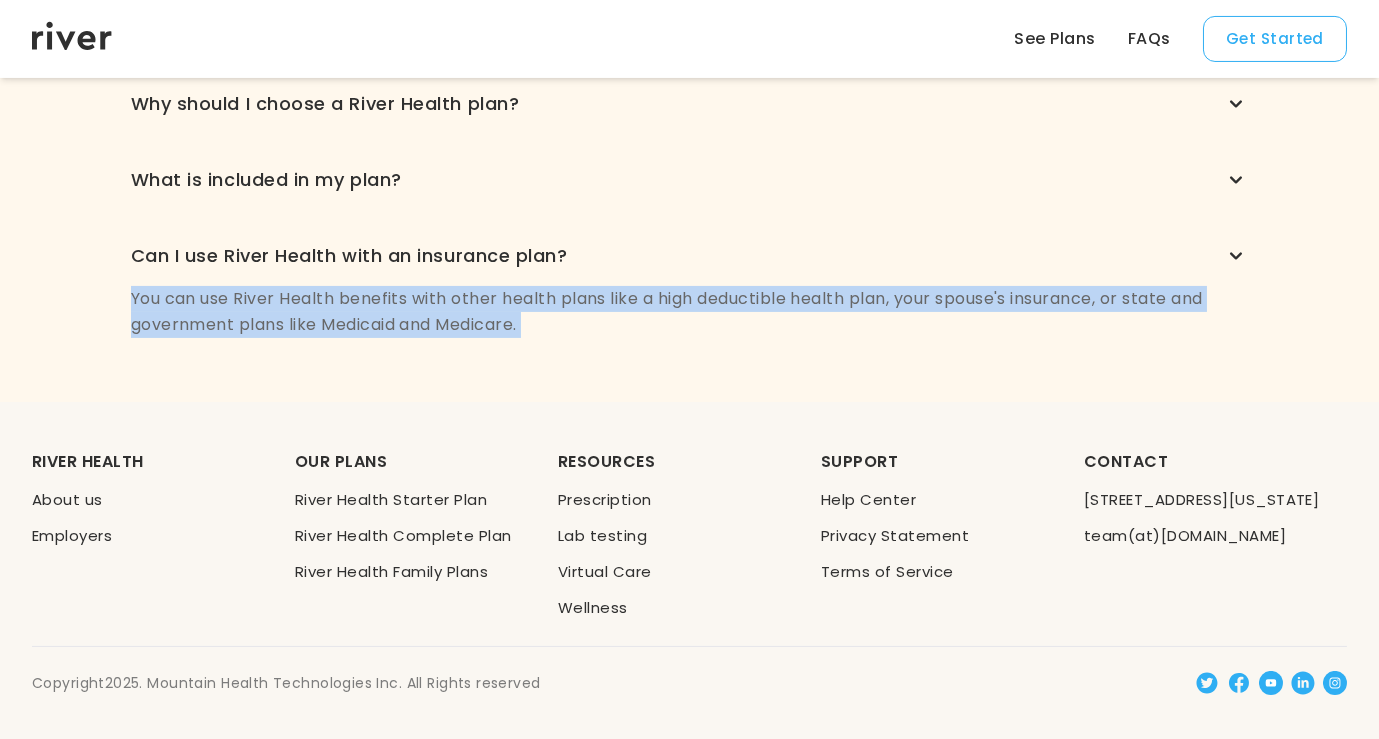 drag, startPoint x: 718, startPoint y: 287, endPoint x: 778, endPoint y: 307, distance: 63.245552 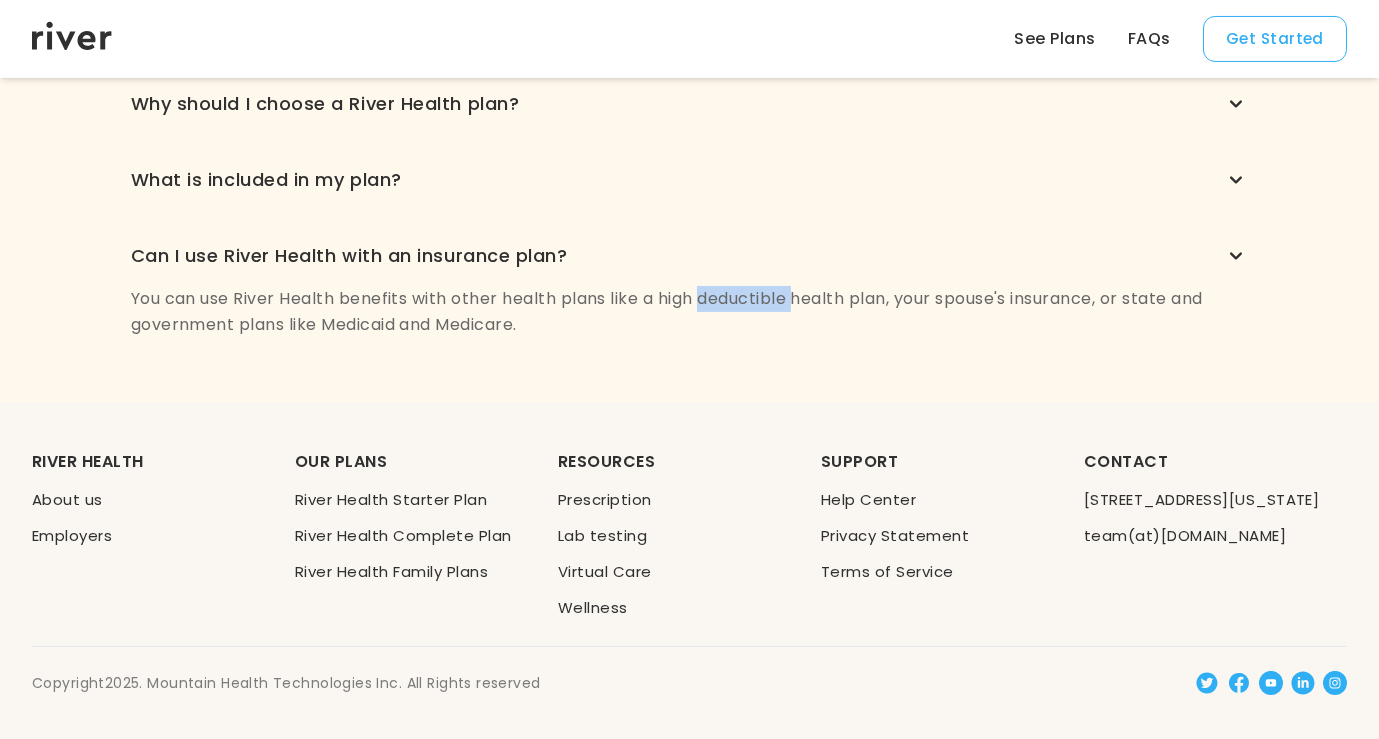 click on "You can use River Health benefits with other health plans like a high deductible health plan, your spouse's insurance, or state and government plans like Medicaid and Medicare." at bounding box center [690, 312] 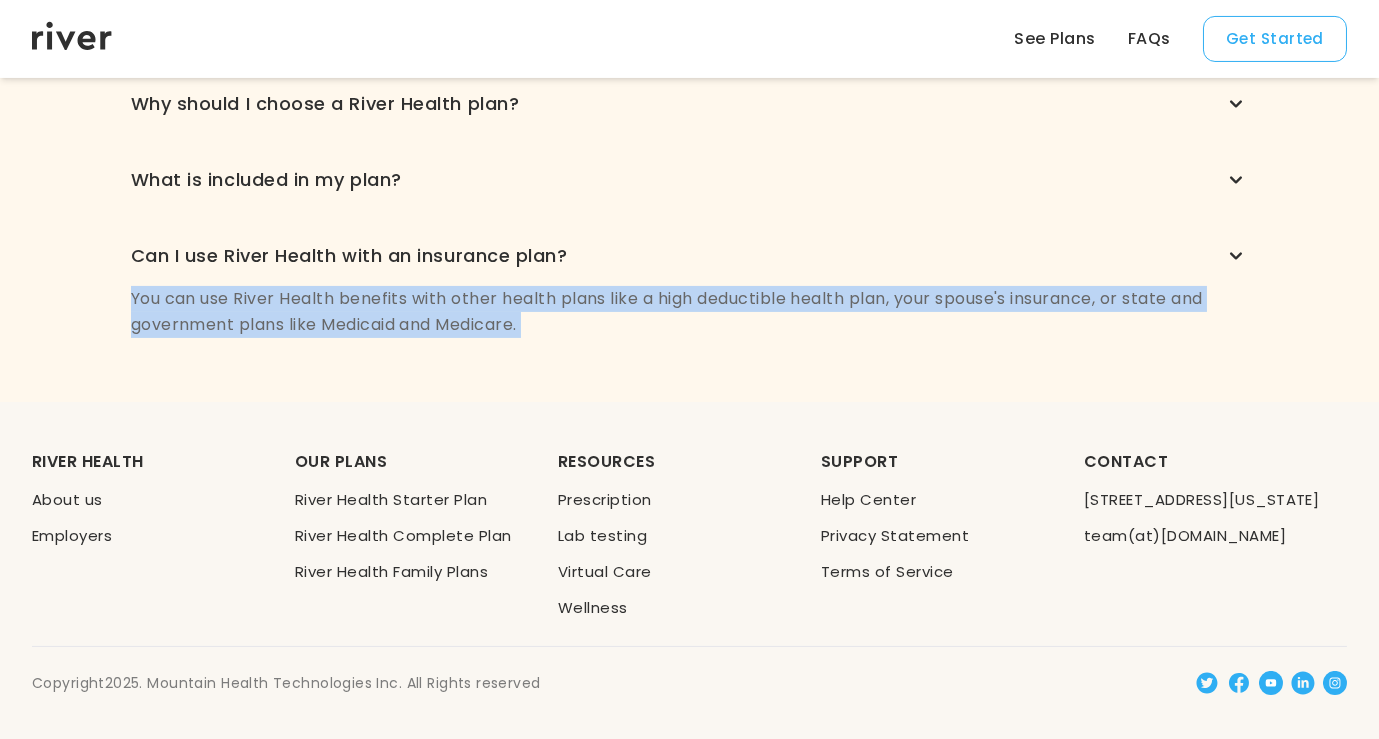 drag, startPoint x: 778, startPoint y: 307, endPoint x: 840, endPoint y: 352, distance: 76.6094 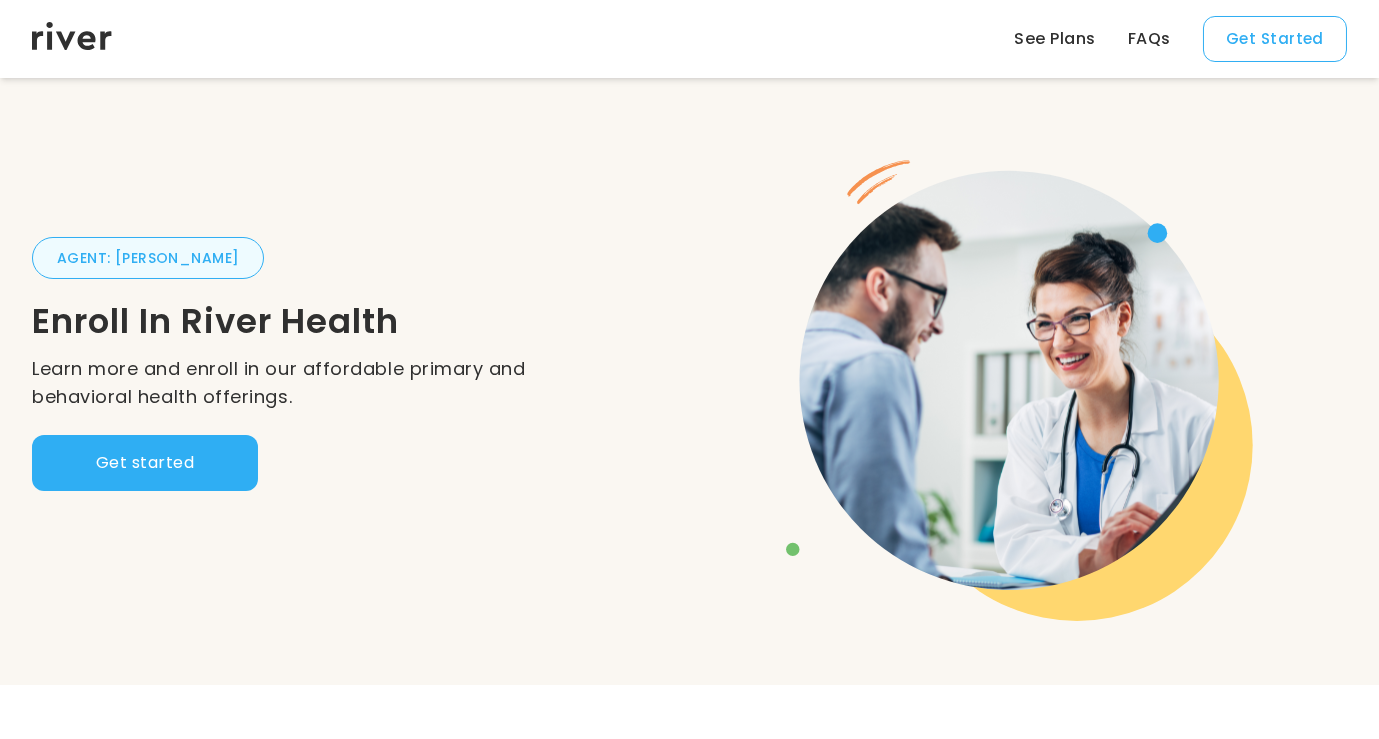 scroll, scrollTop: 1, scrollLeft: 0, axis: vertical 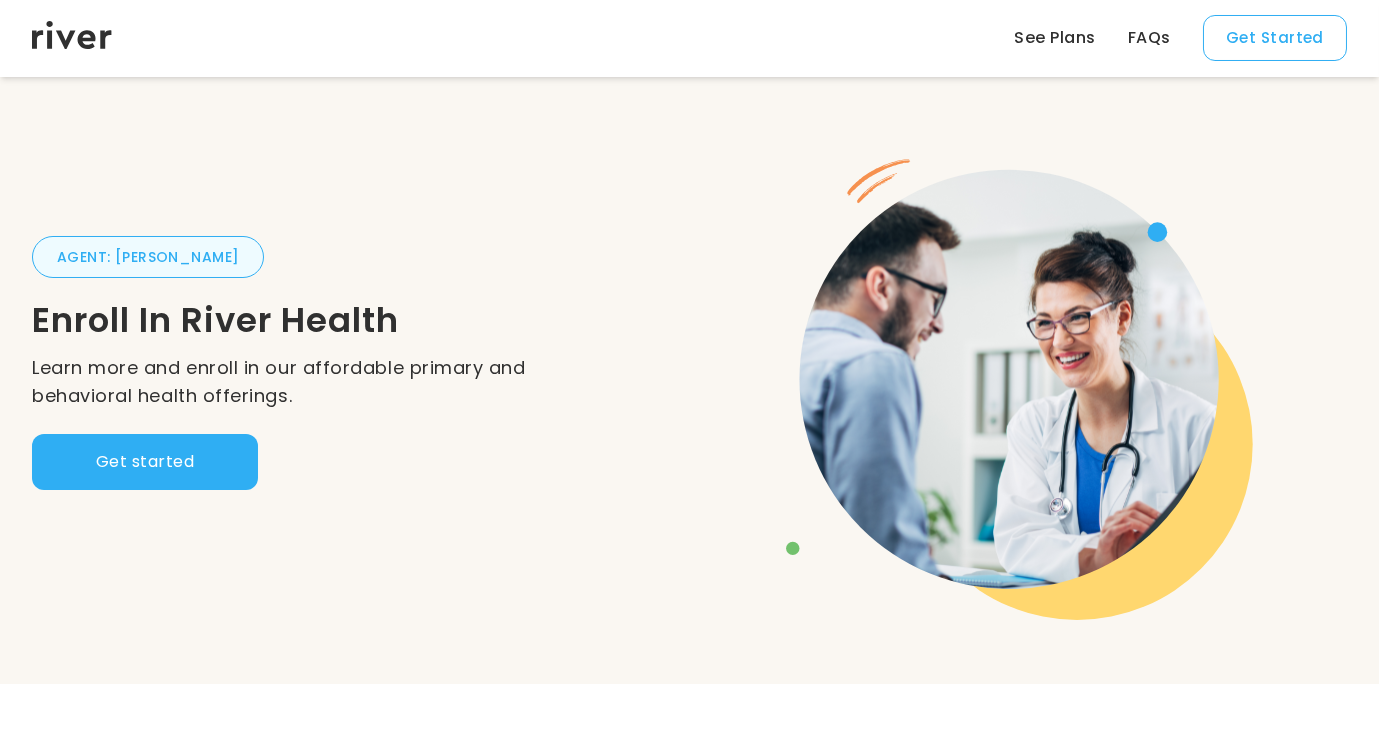 click on "See Plans" at bounding box center (1054, 38) 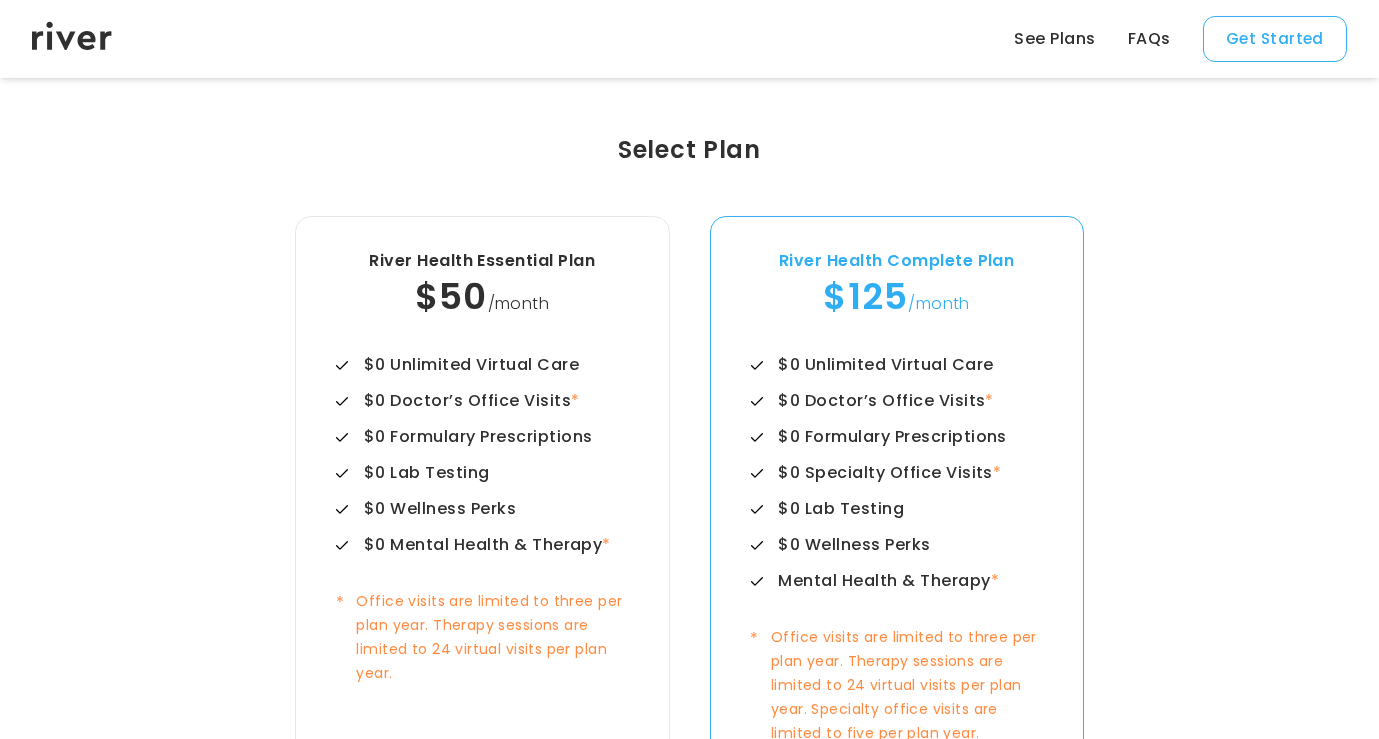 scroll, scrollTop: 684, scrollLeft: 0, axis: vertical 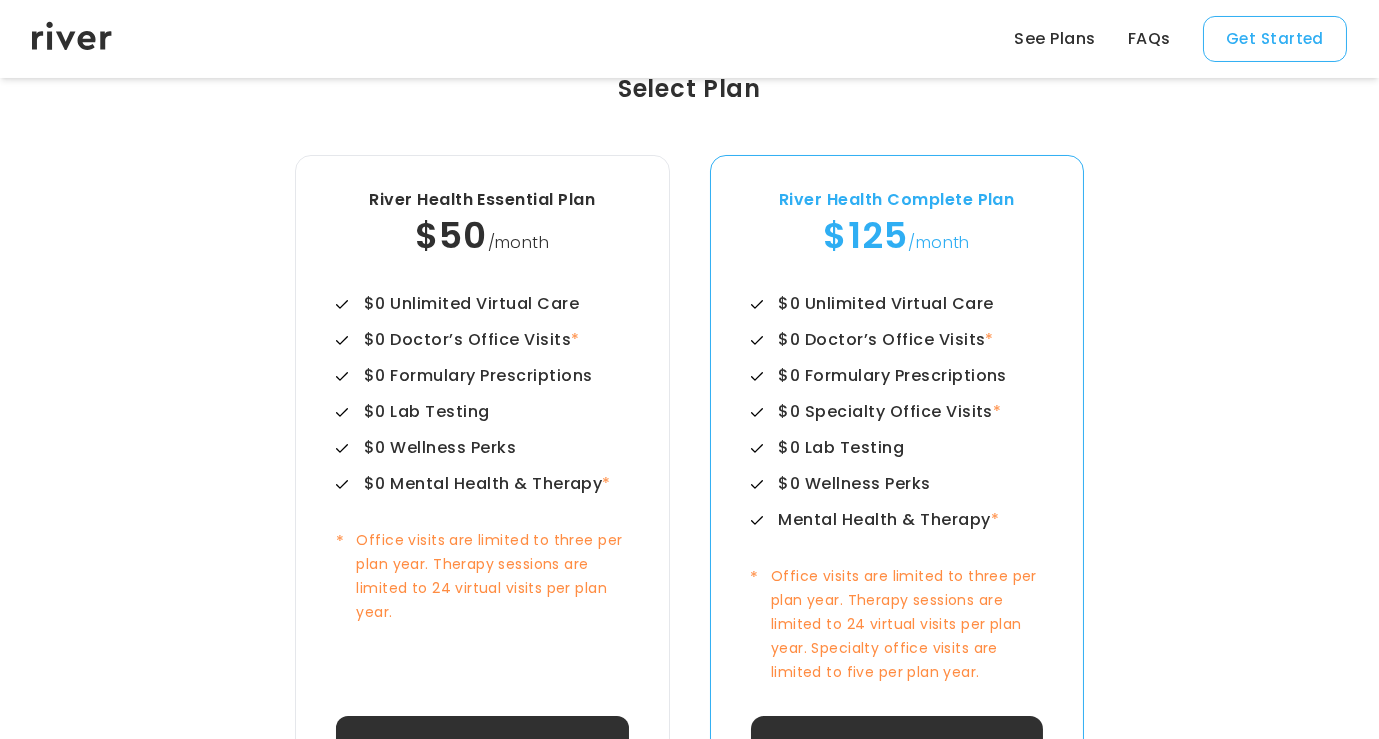 click on "FAQs" at bounding box center (1149, 39) 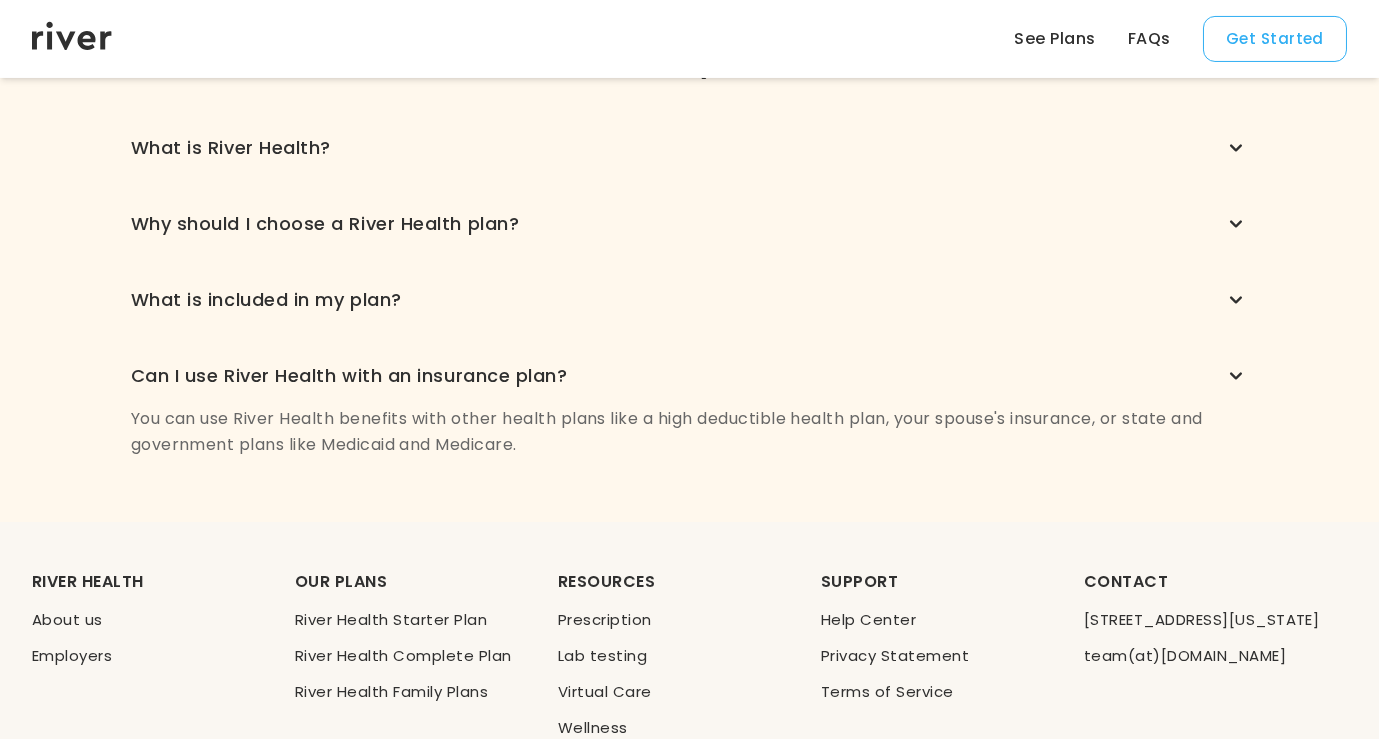 scroll, scrollTop: 1708, scrollLeft: 0, axis: vertical 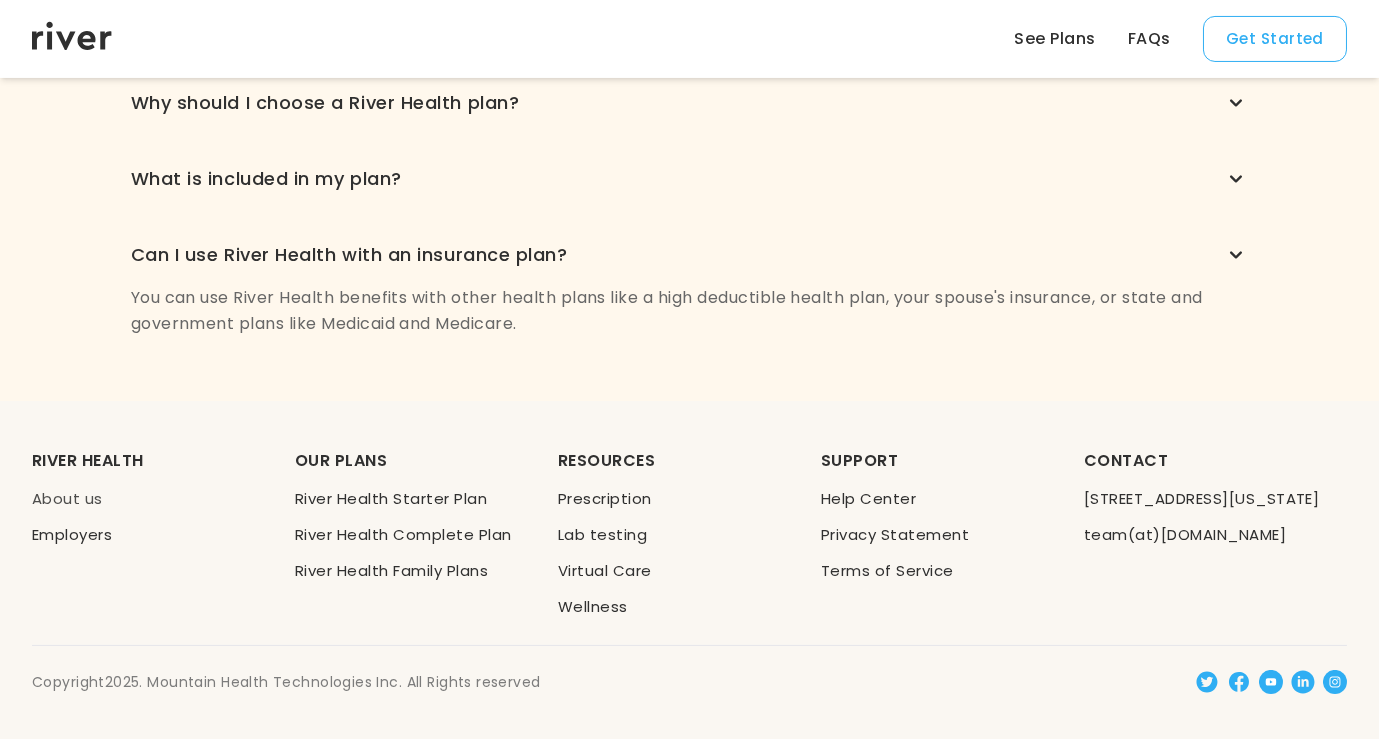 click on "About us" at bounding box center (67, 498) 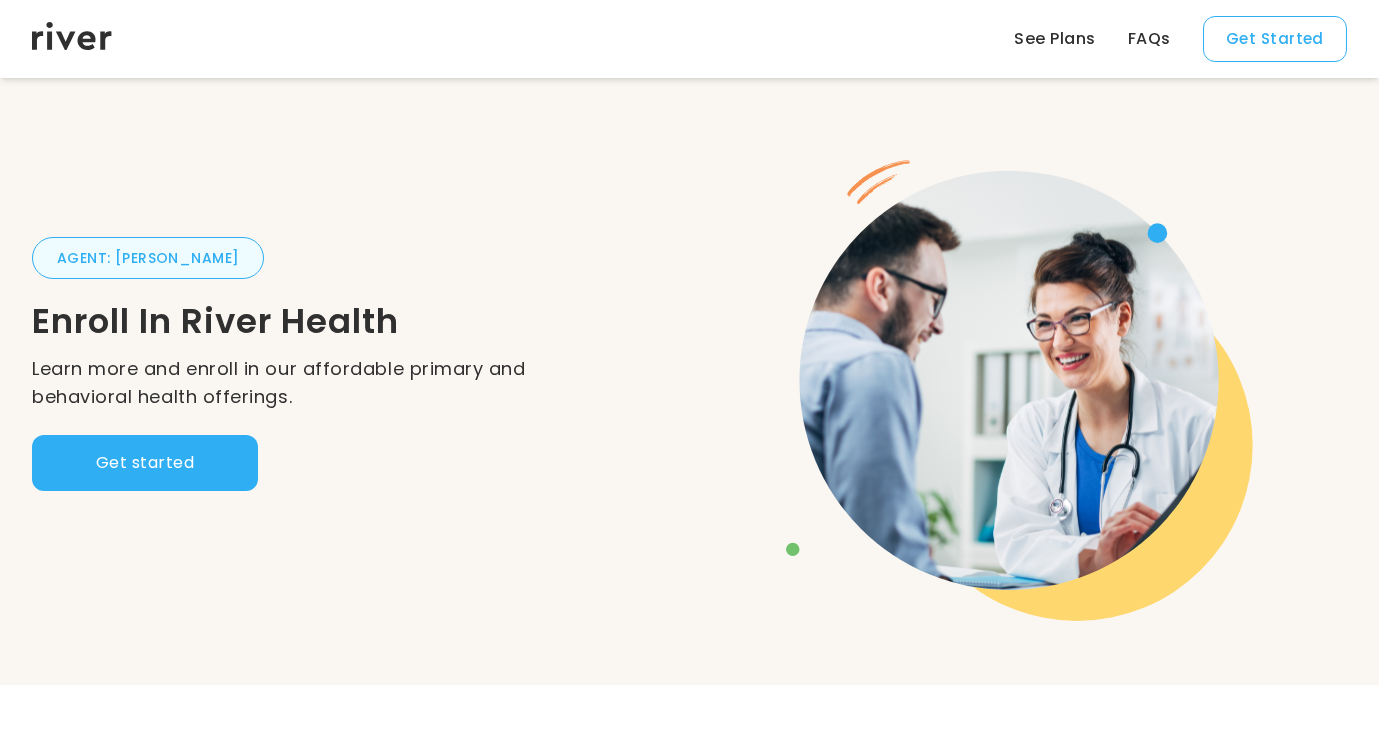 scroll, scrollTop: 1313, scrollLeft: 0, axis: vertical 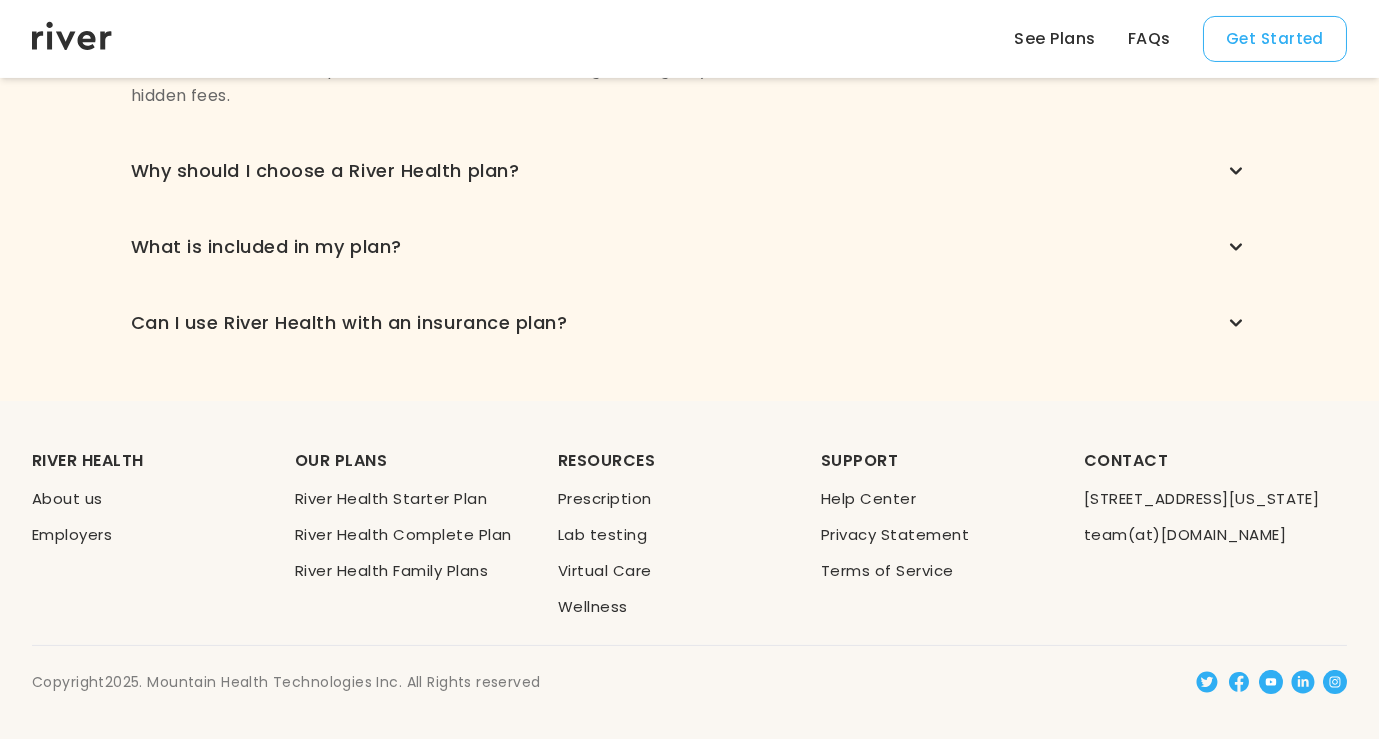 click on "team(at)[DOMAIN_NAME]" at bounding box center [1215, 535] 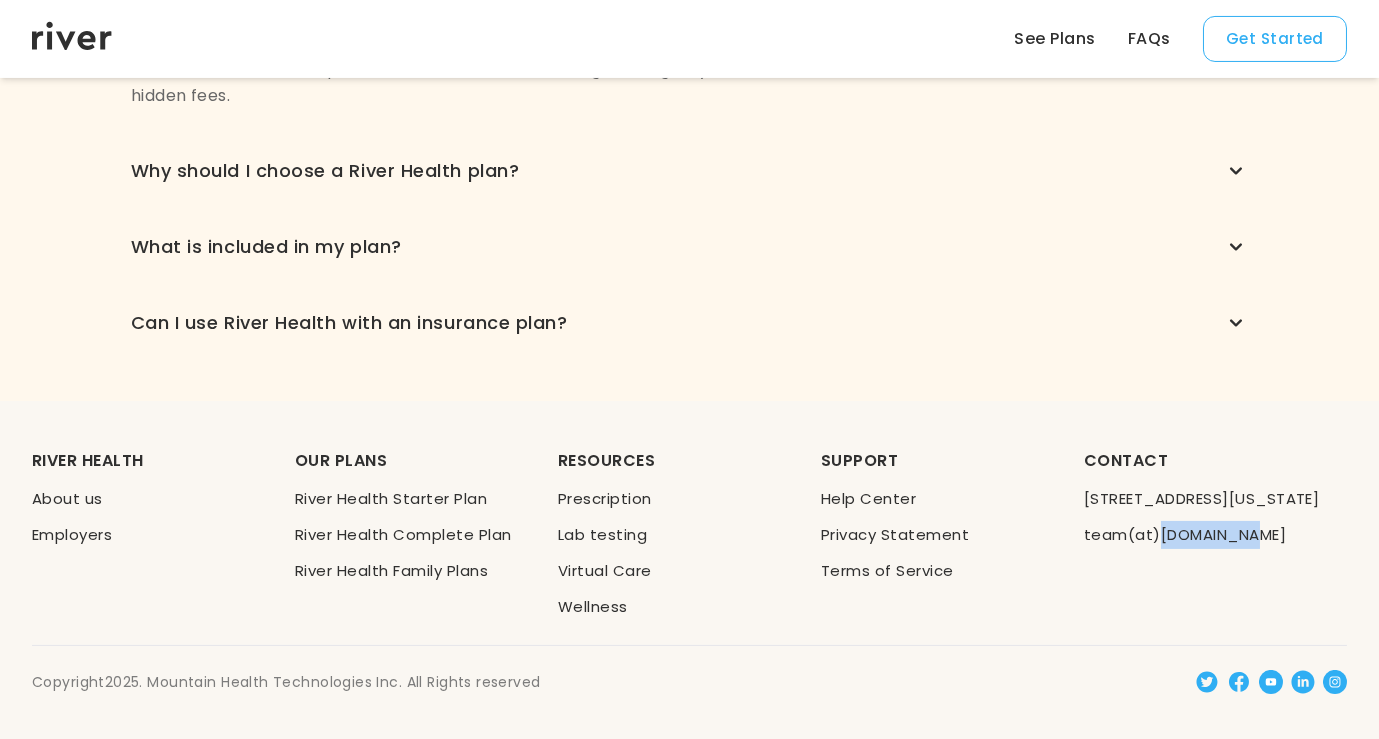 click on "team(at)[DOMAIN_NAME]" at bounding box center (1215, 535) 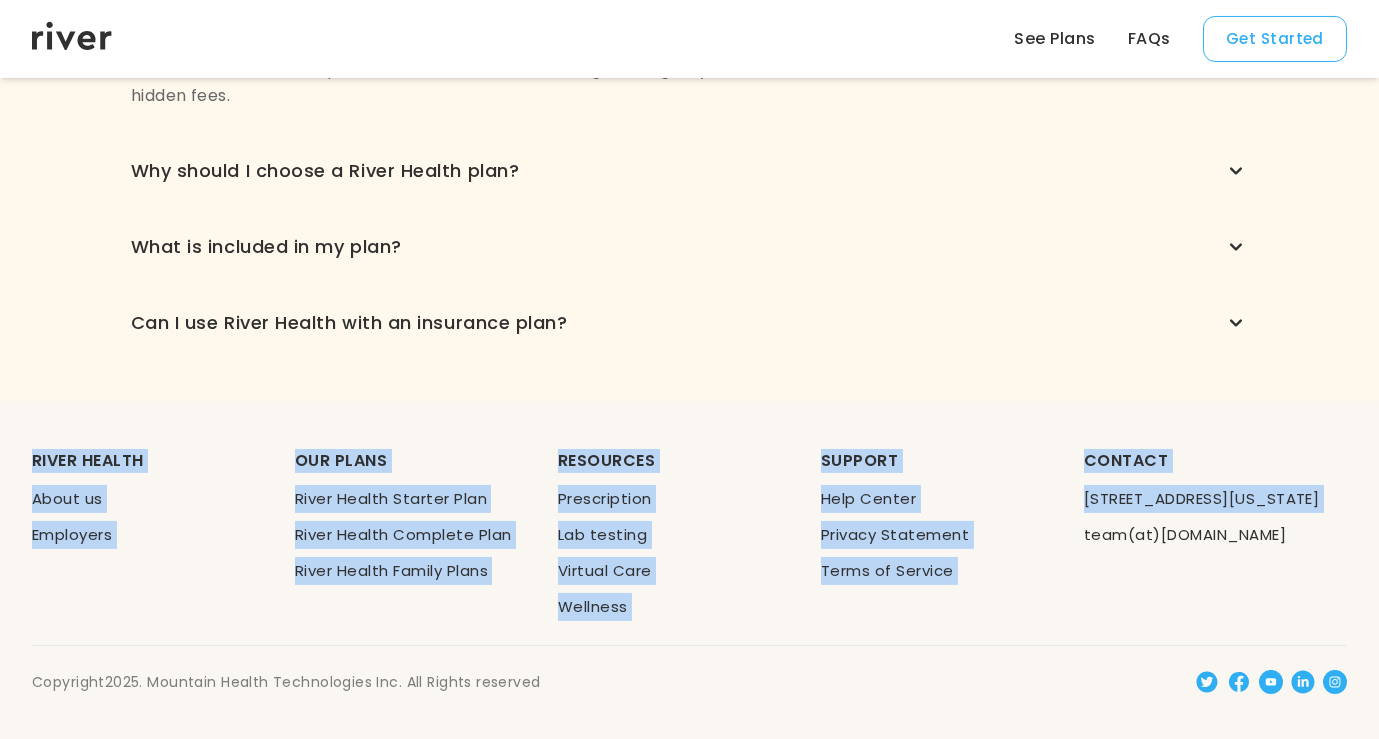 click on "team(at)[DOMAIN_NAME]" at bounding box center [1215, 535] 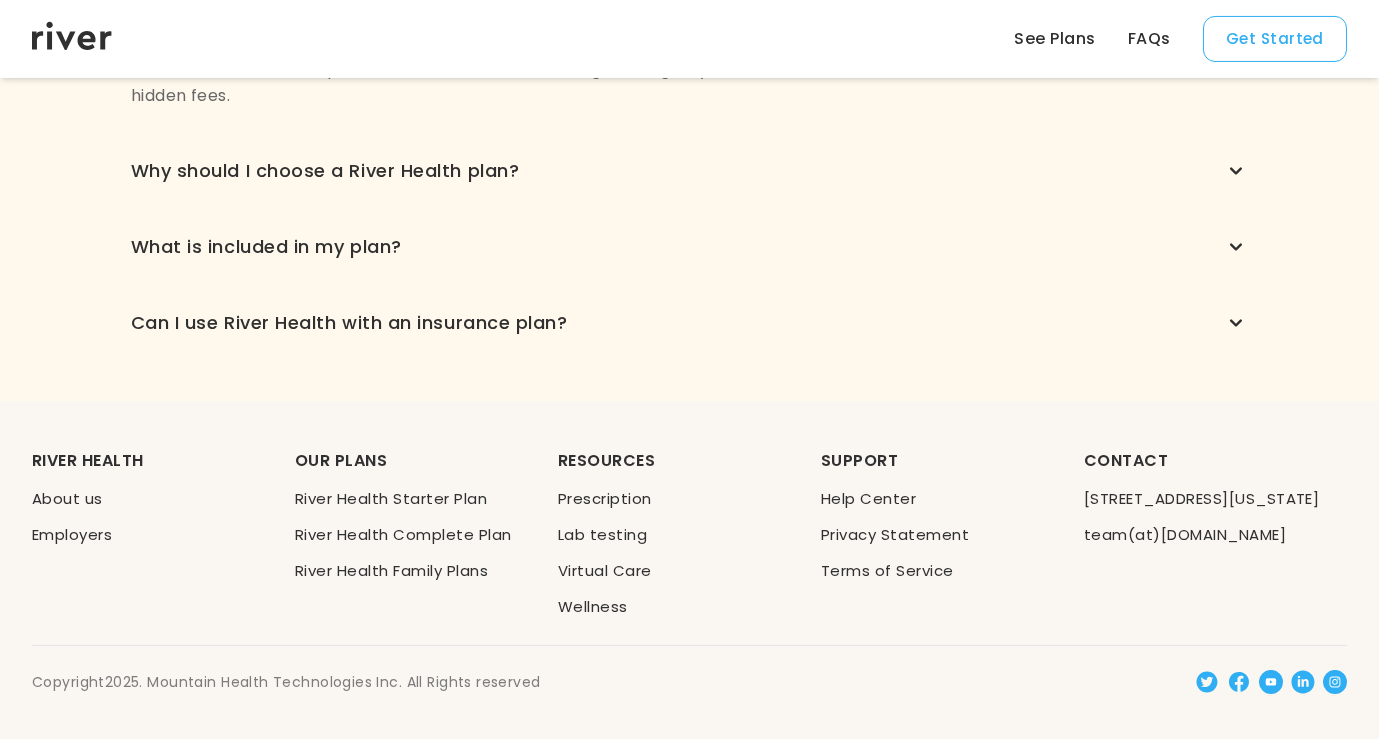 click on "team(at)[DOMAIN_NAME]" at bounding box center [1215, 535] 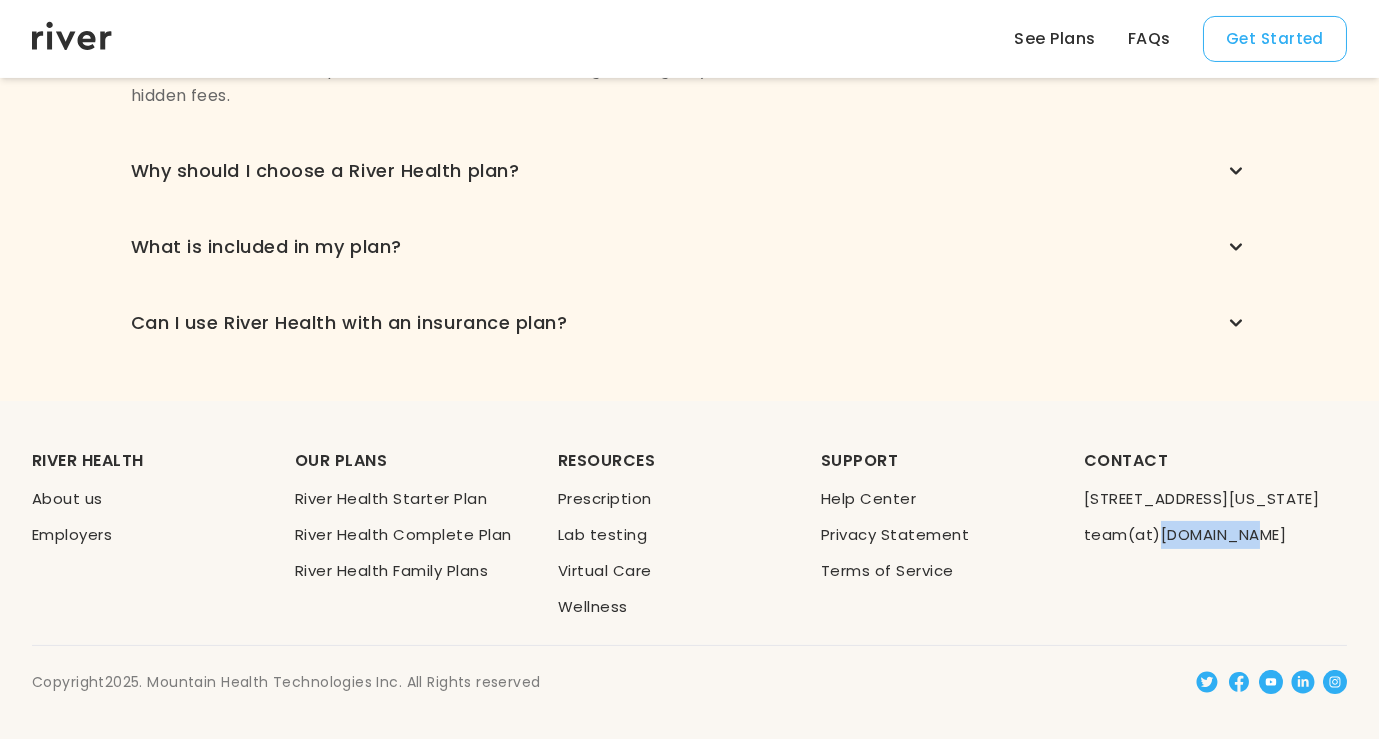 click on "team(at)[DOMAIN_NAME]" at bounding box center [1215, 535] 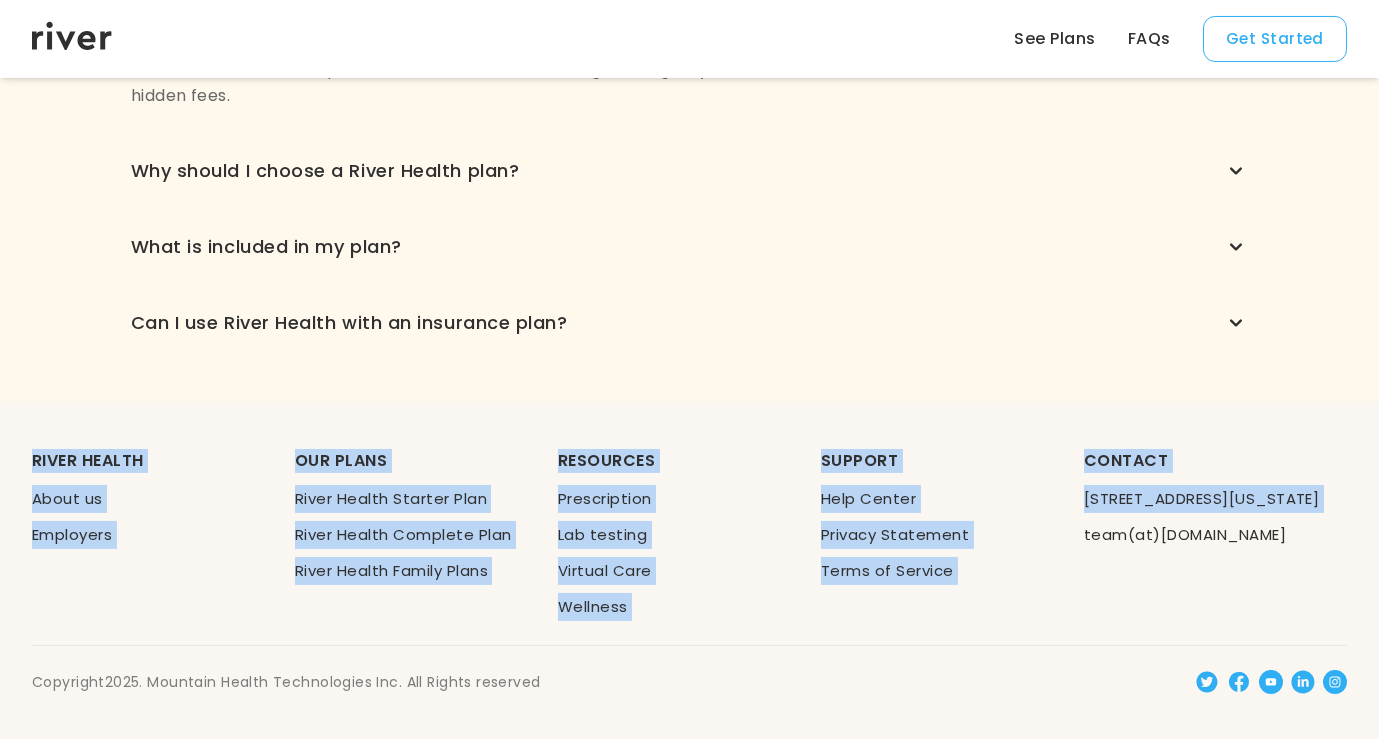 click on "team(at)[DOMAIN_NAME]" at bounding box center (1215, 535) 